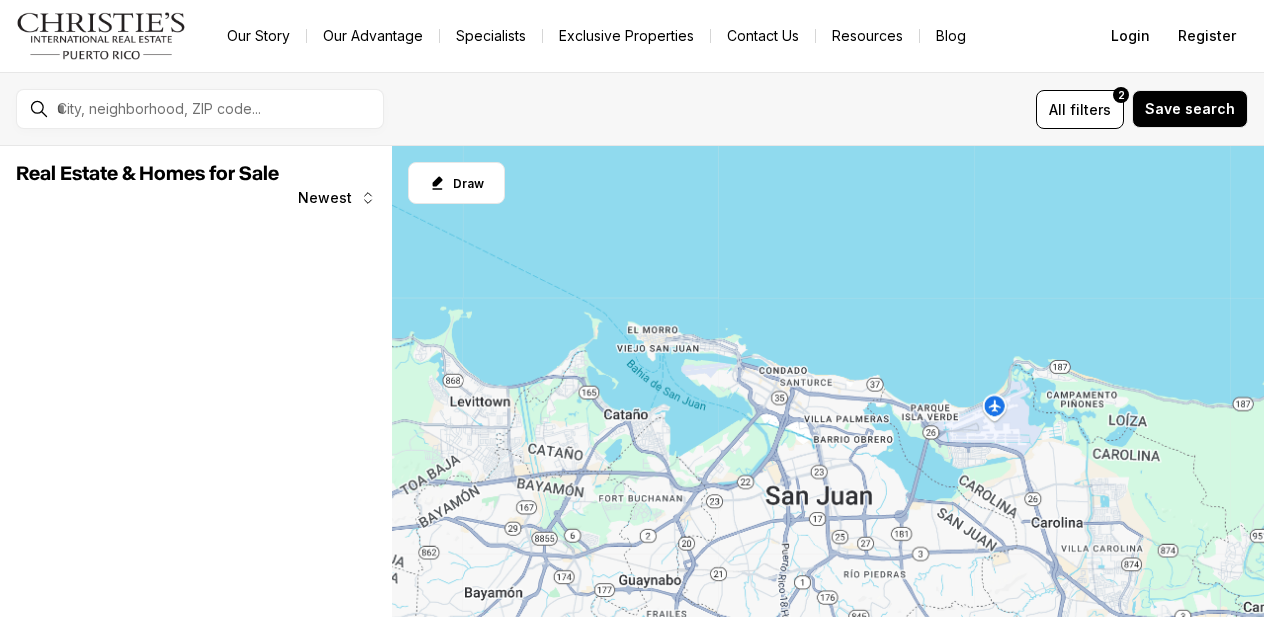 scroll, scrollTop: 0, scrollLeft: 0, axis: both 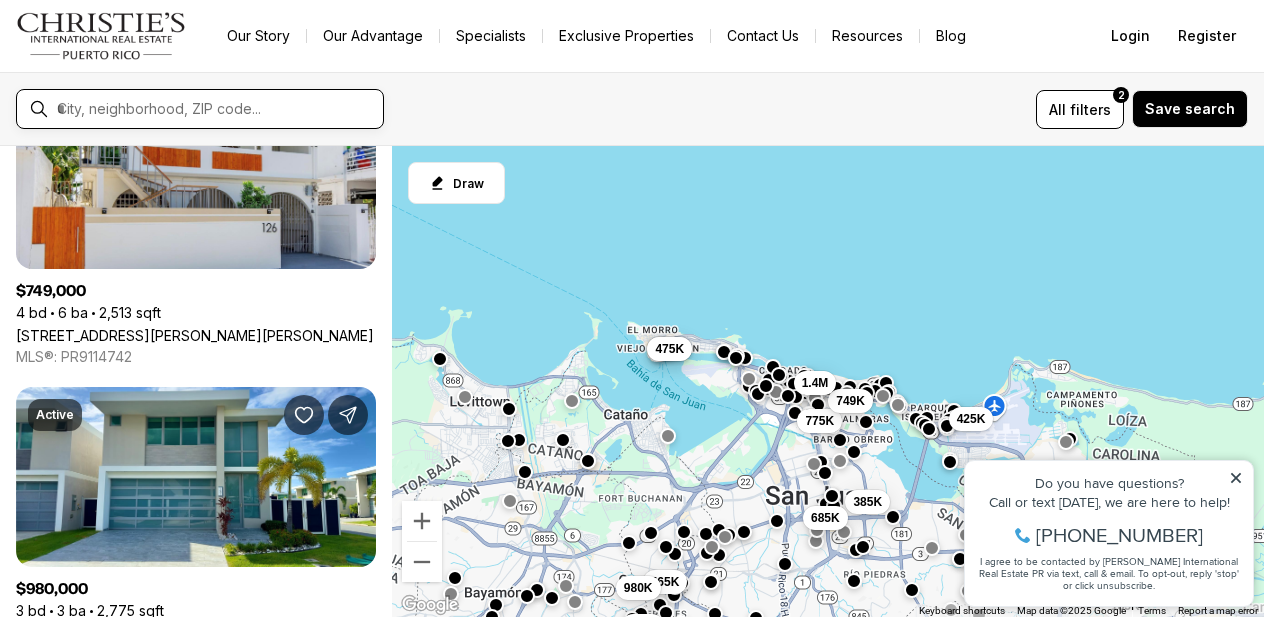 click at bounding box center [216, 109] 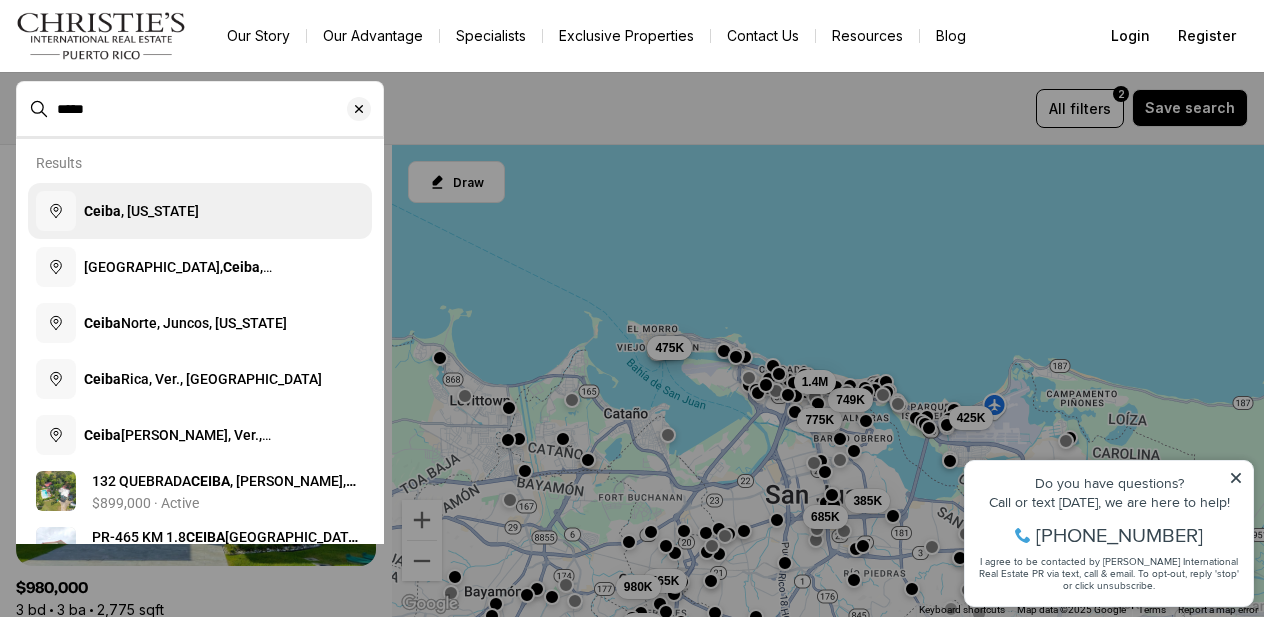 click on "Ceiba , Puerto Rico" at bounding box center [141, 211] 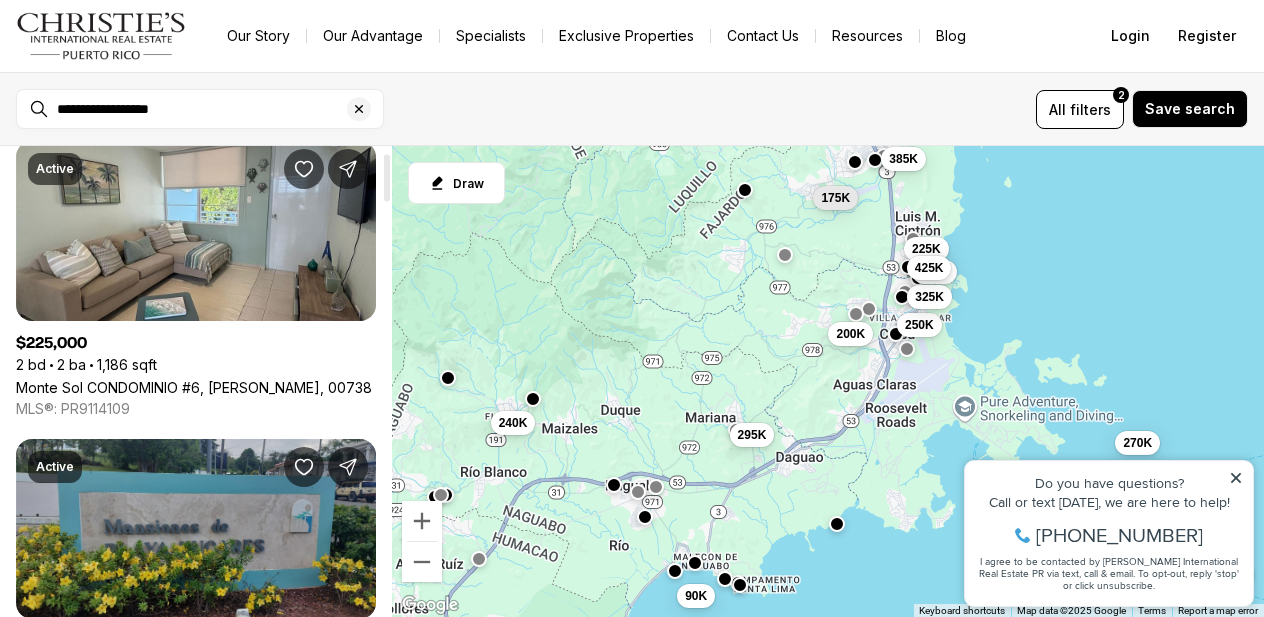scroll, scrollTop: 0, scrollLeft: 0, axis: both 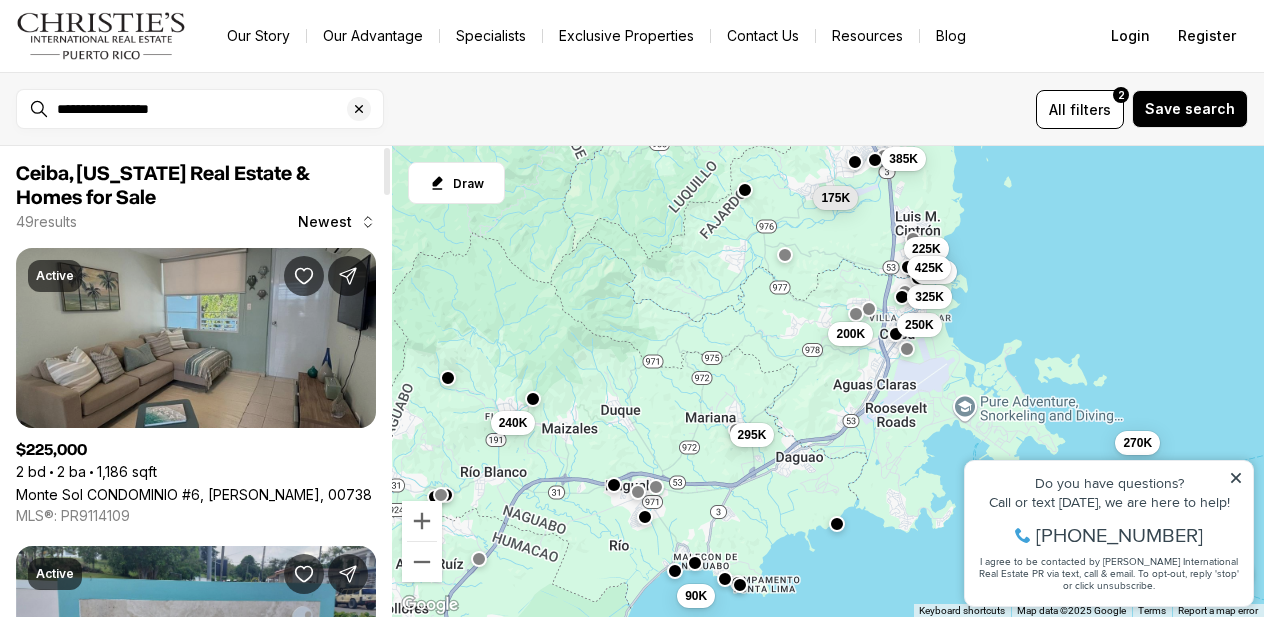 click on "Monte Sol CONDOMINIO #6, FAJARDO PR, 00738" at bounding box center (194, 494) 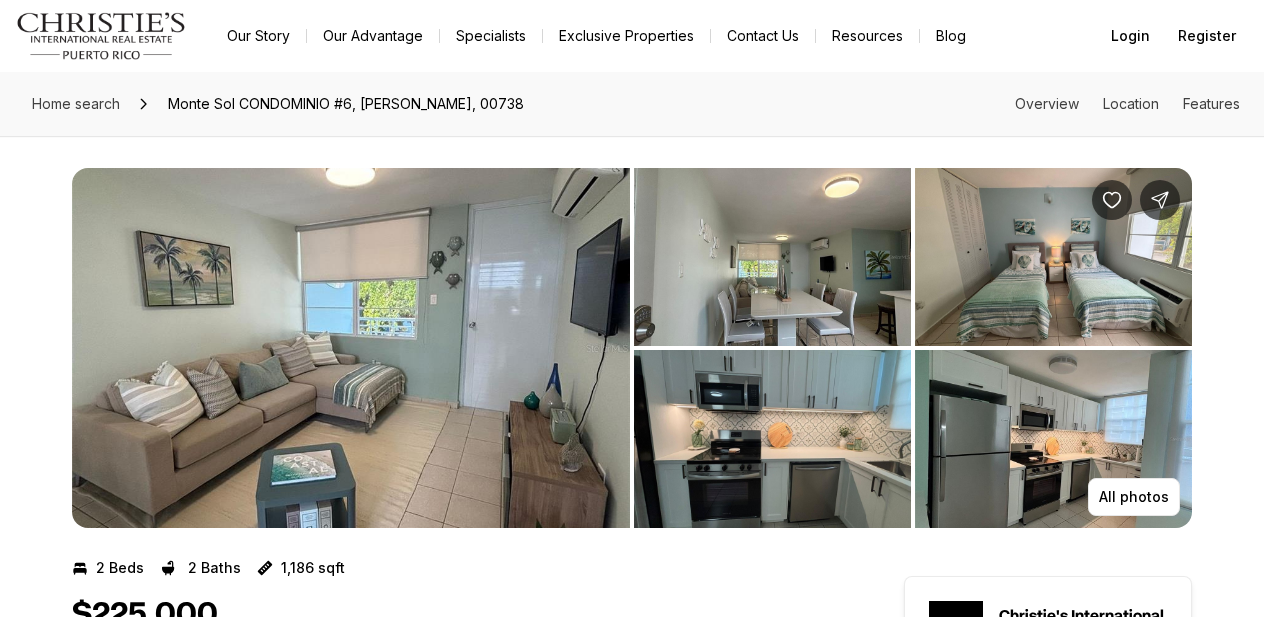 scroll, scrollTop: 0, scrollLeft: 0, axis: both 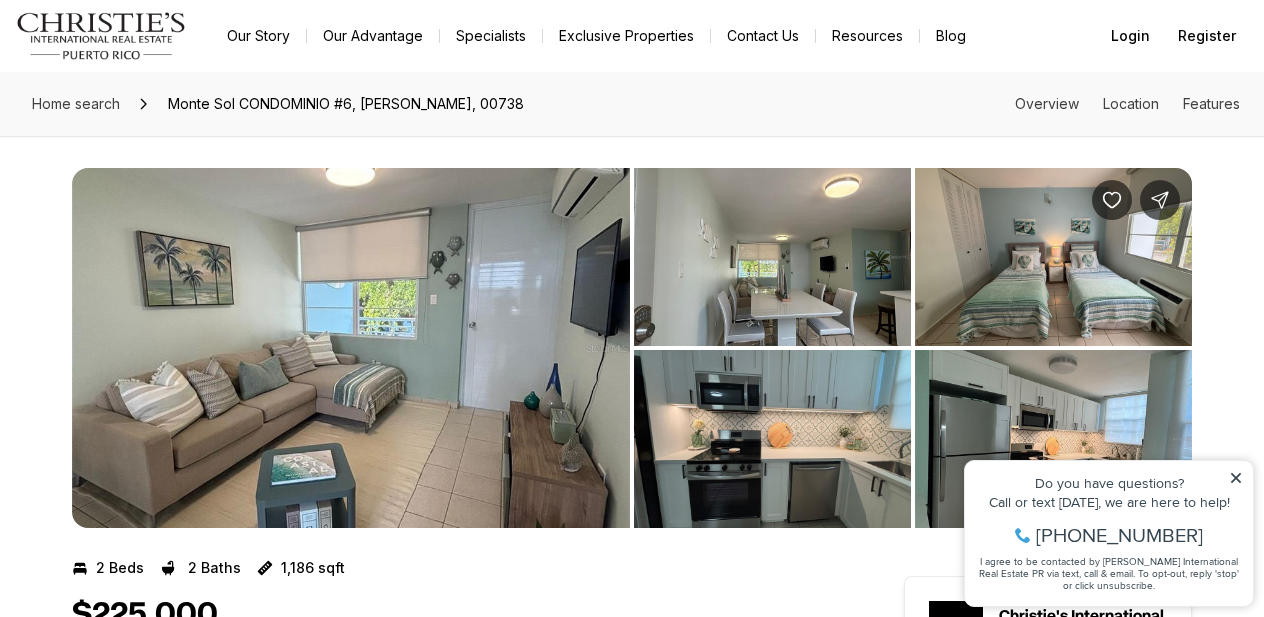 click at bounding box center [351, 348] 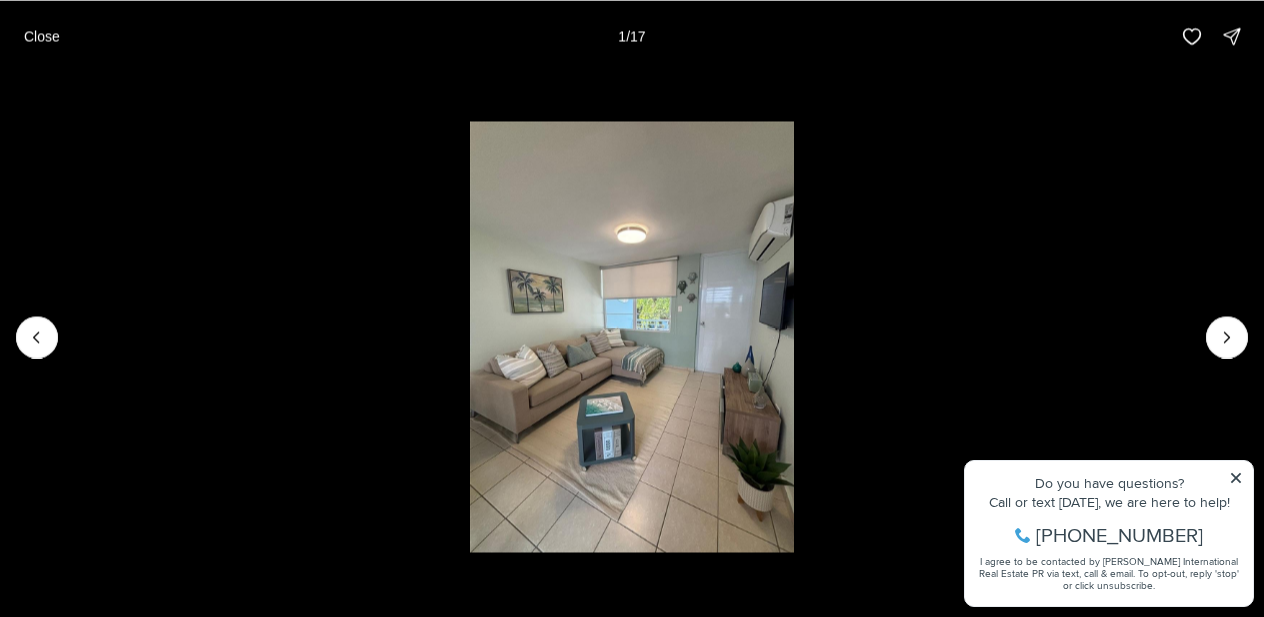 click at bounding box center [632, 337] 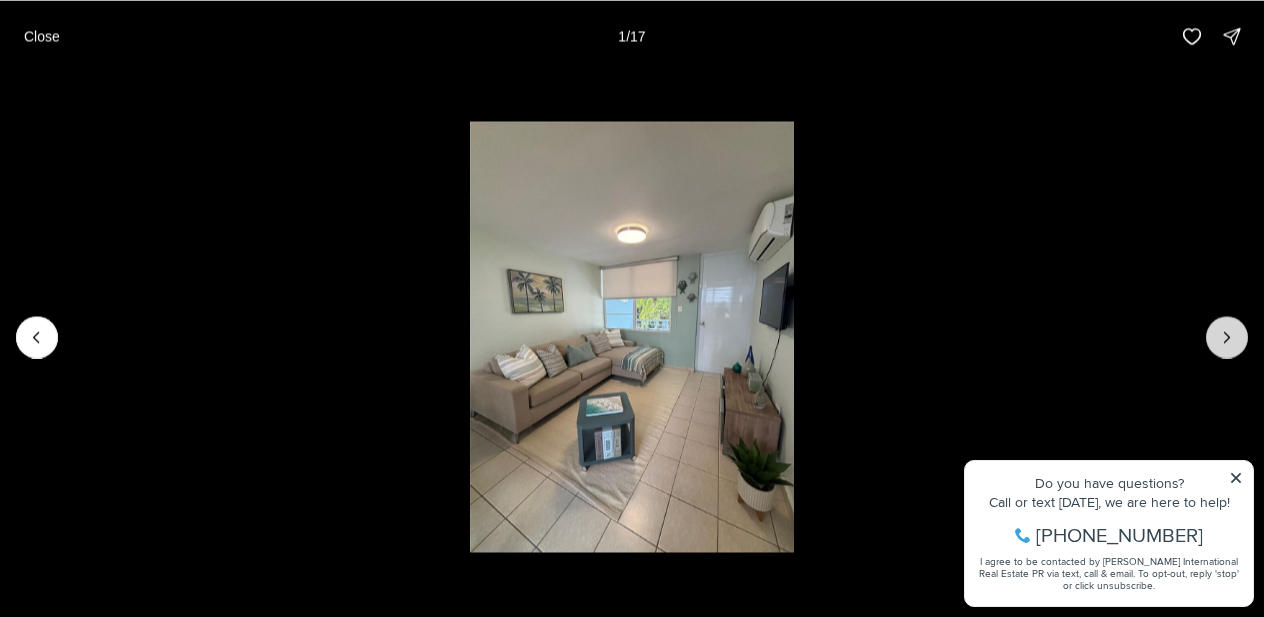 click 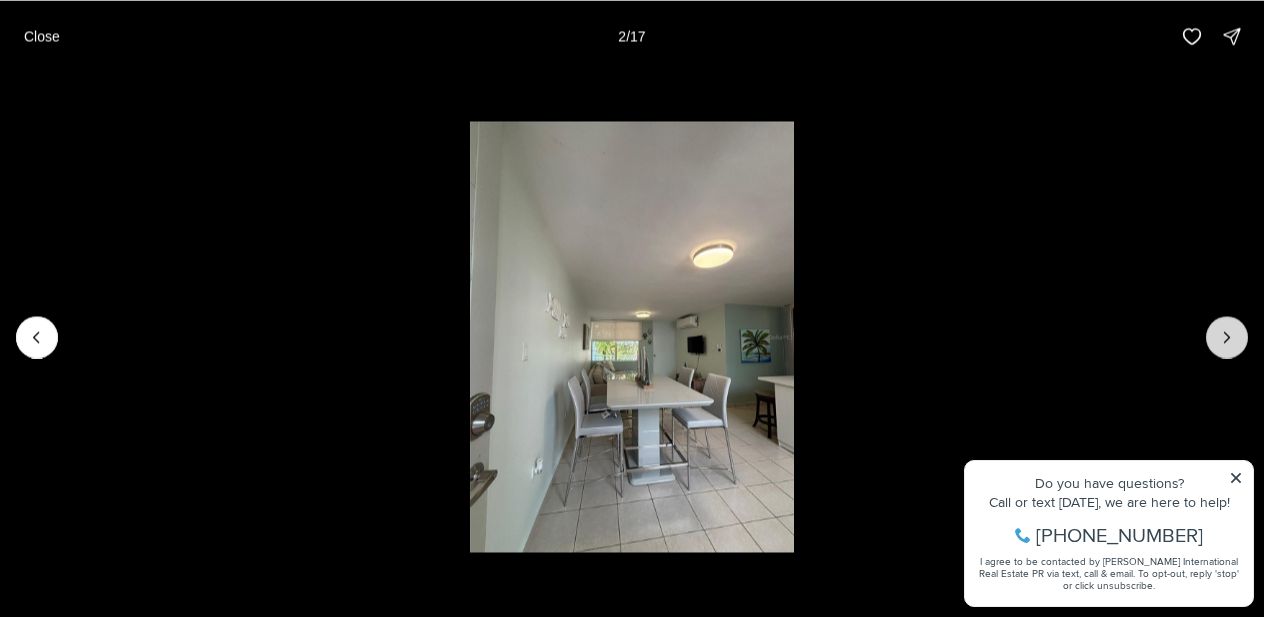click 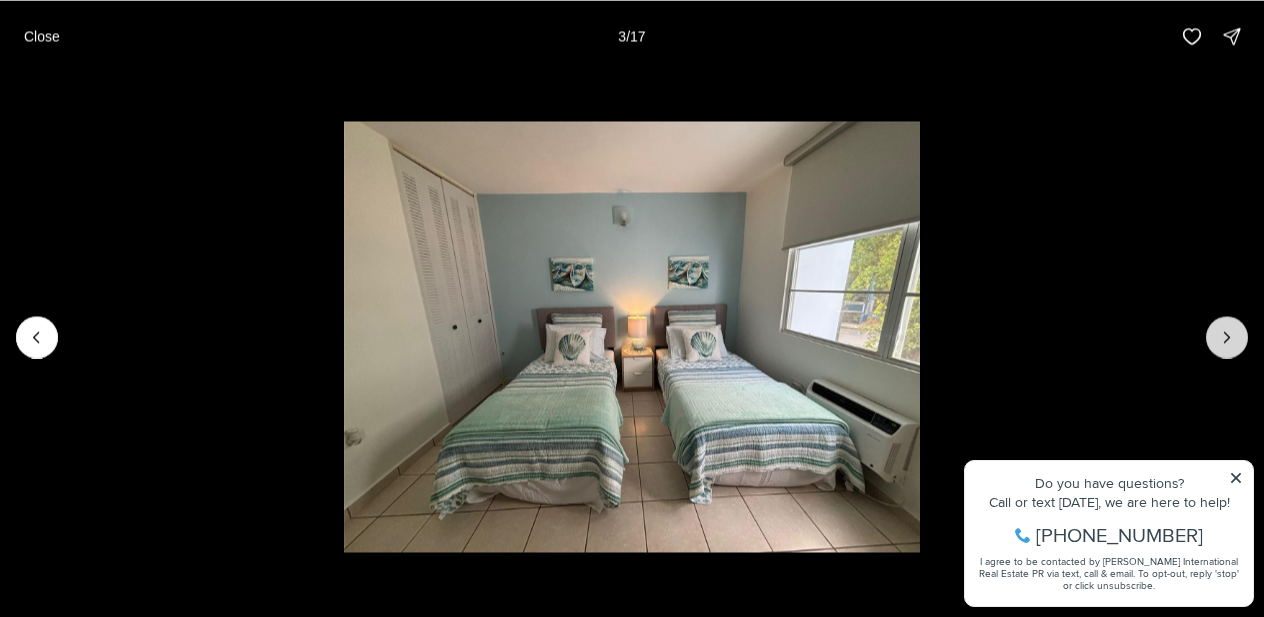 click 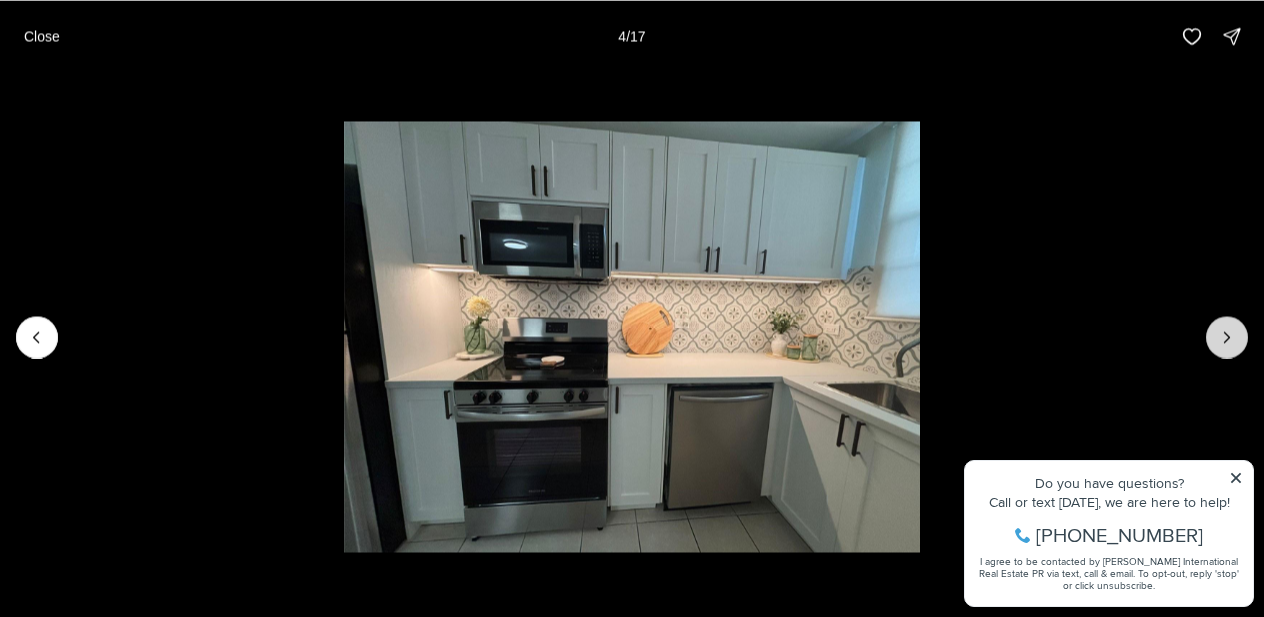 click 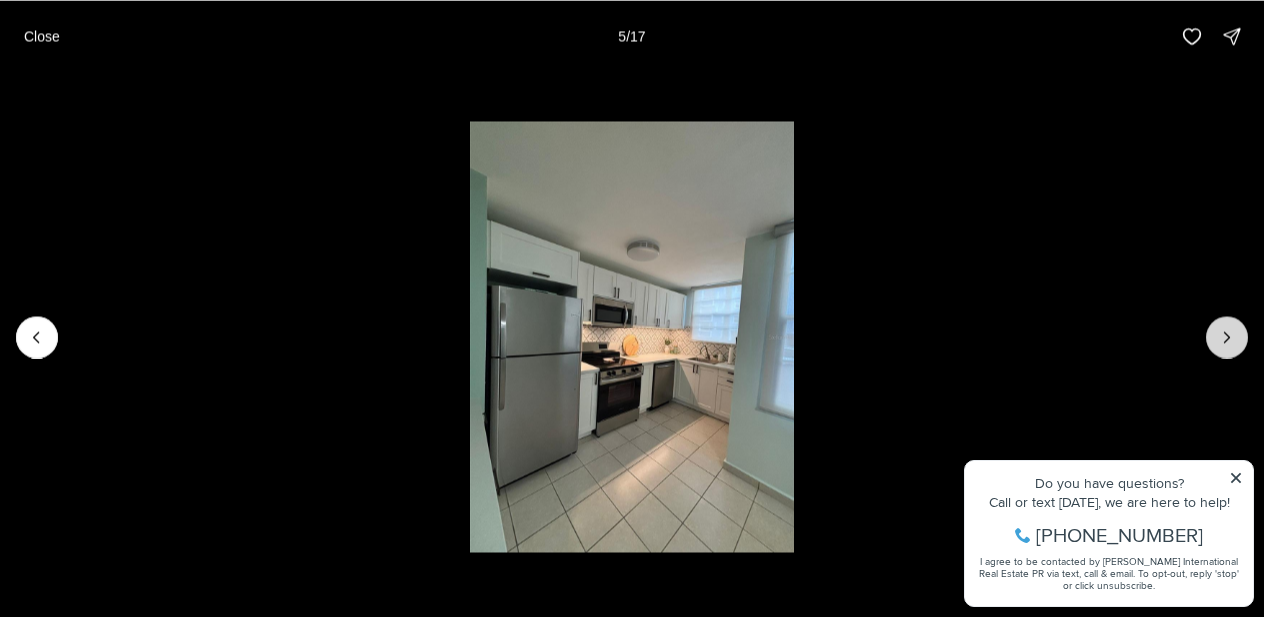 click 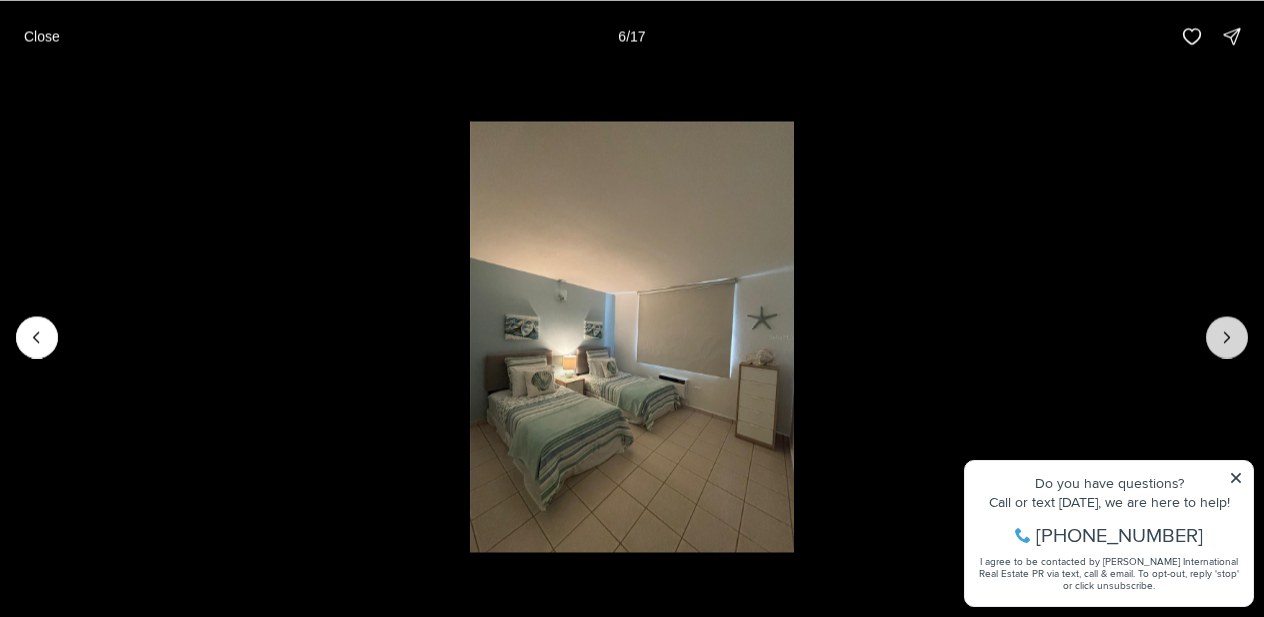 click 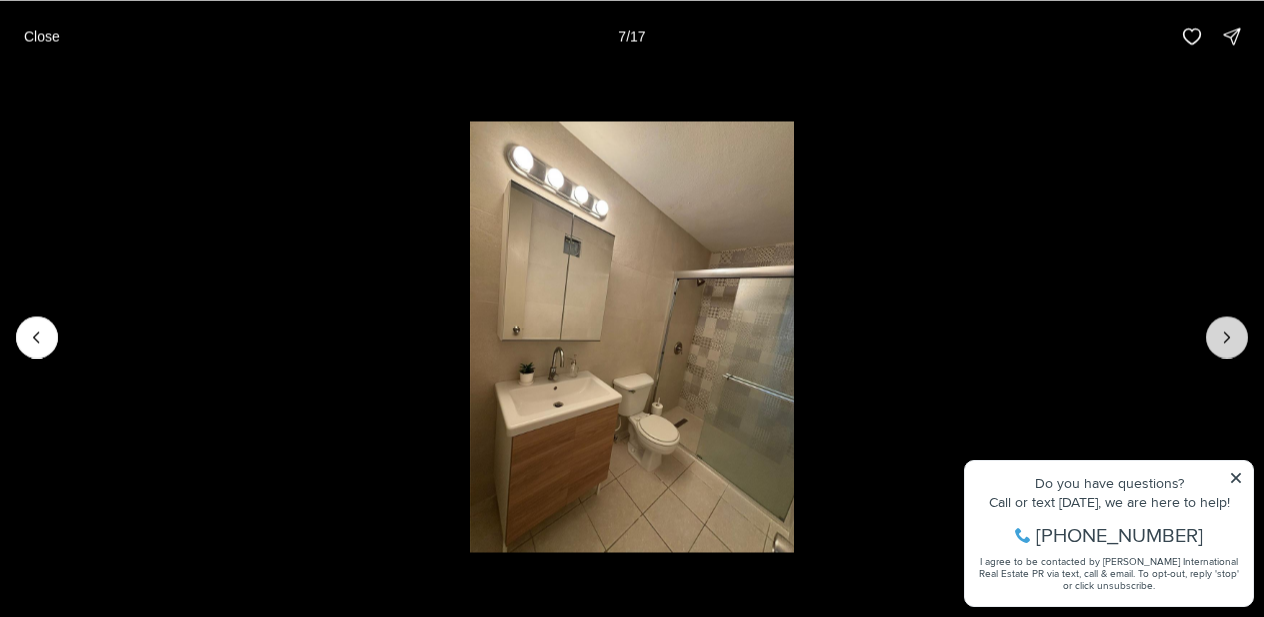 click 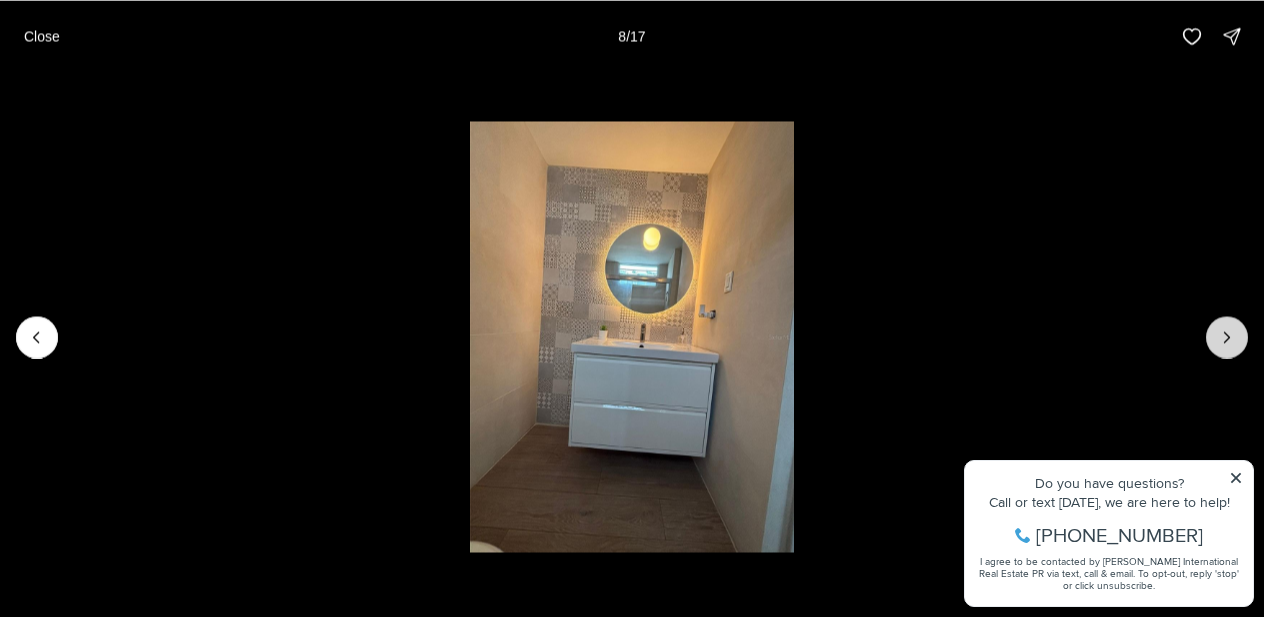 click 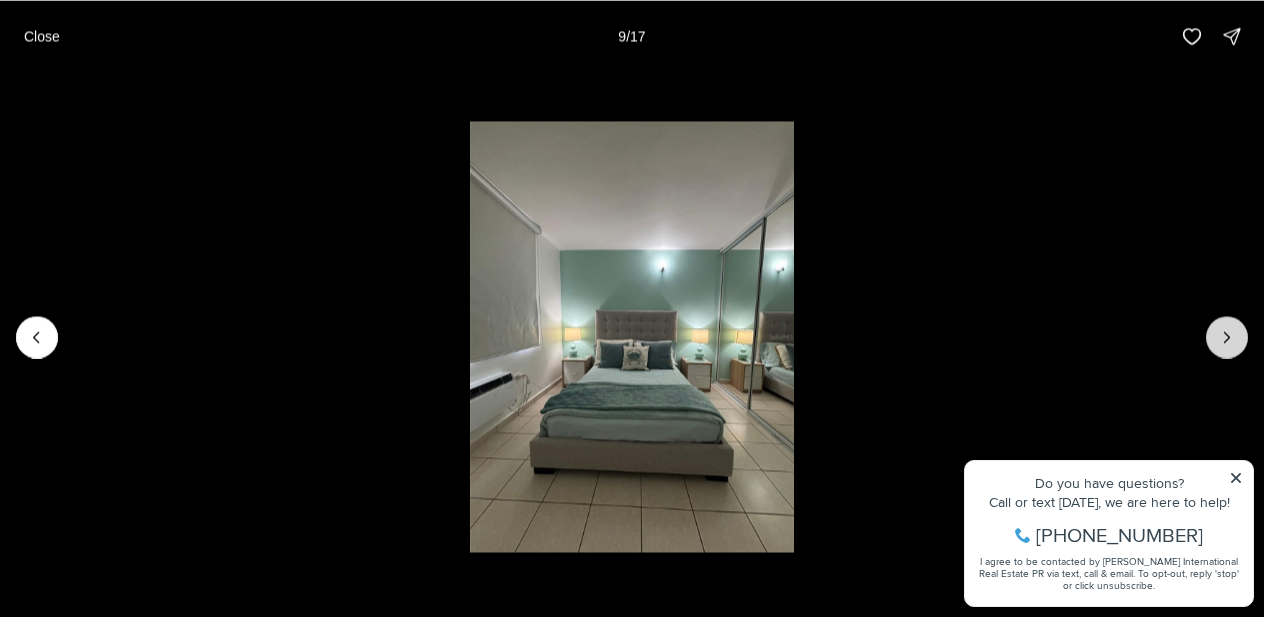 click 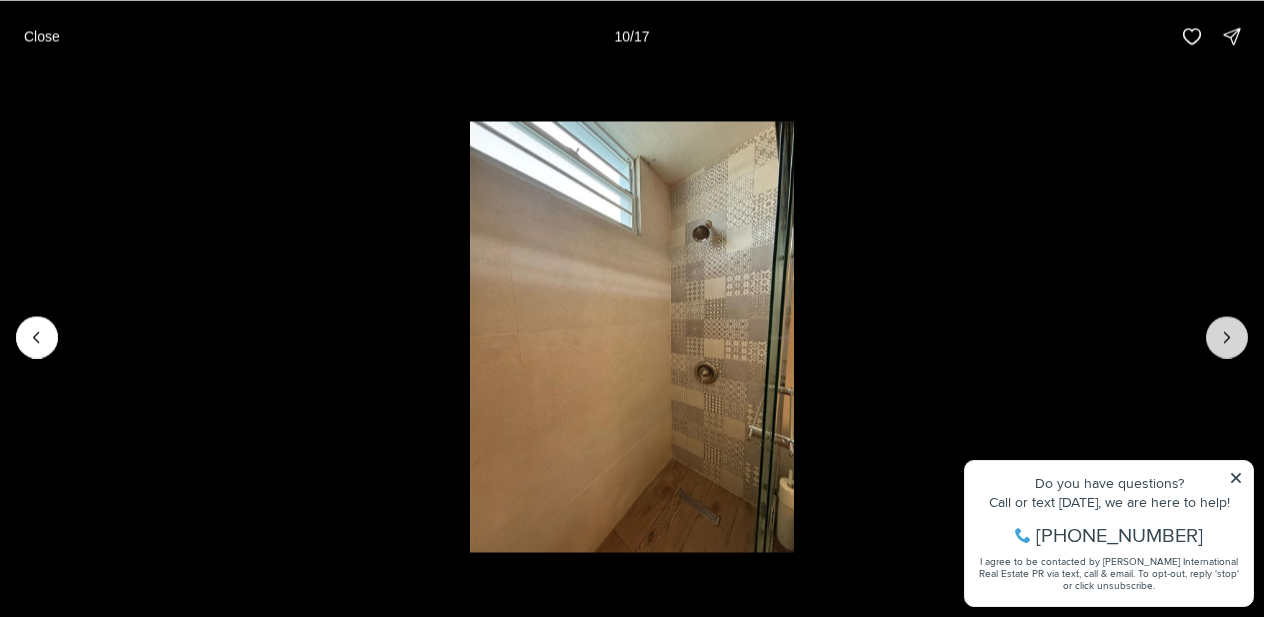 click 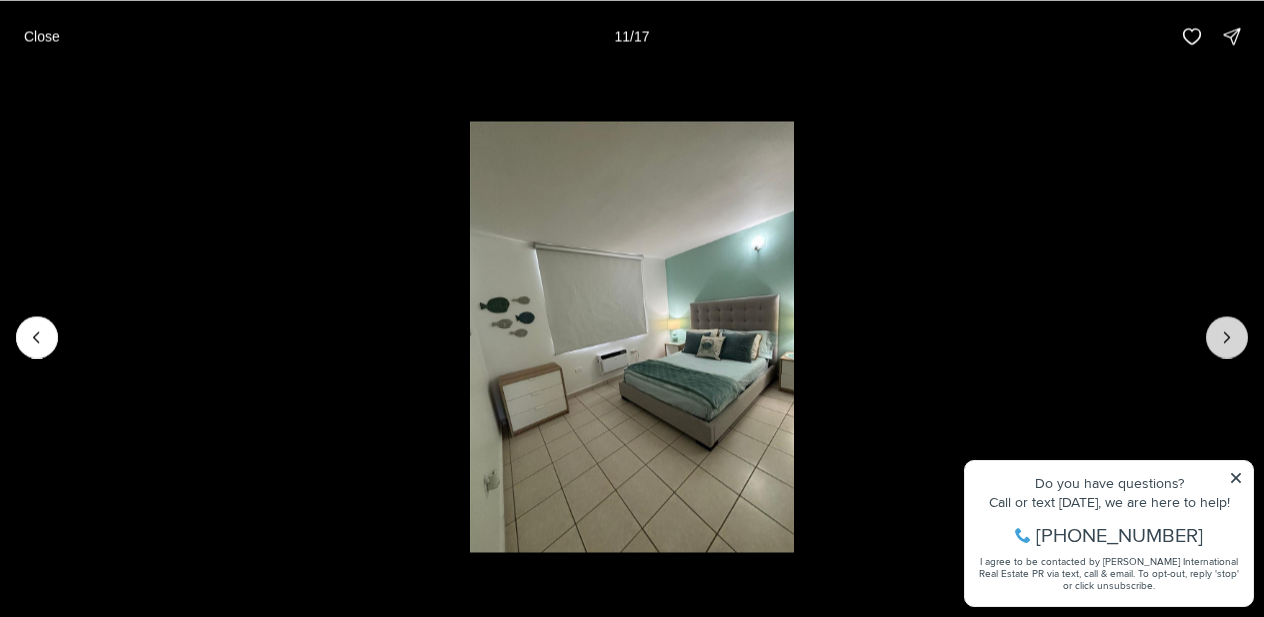 click 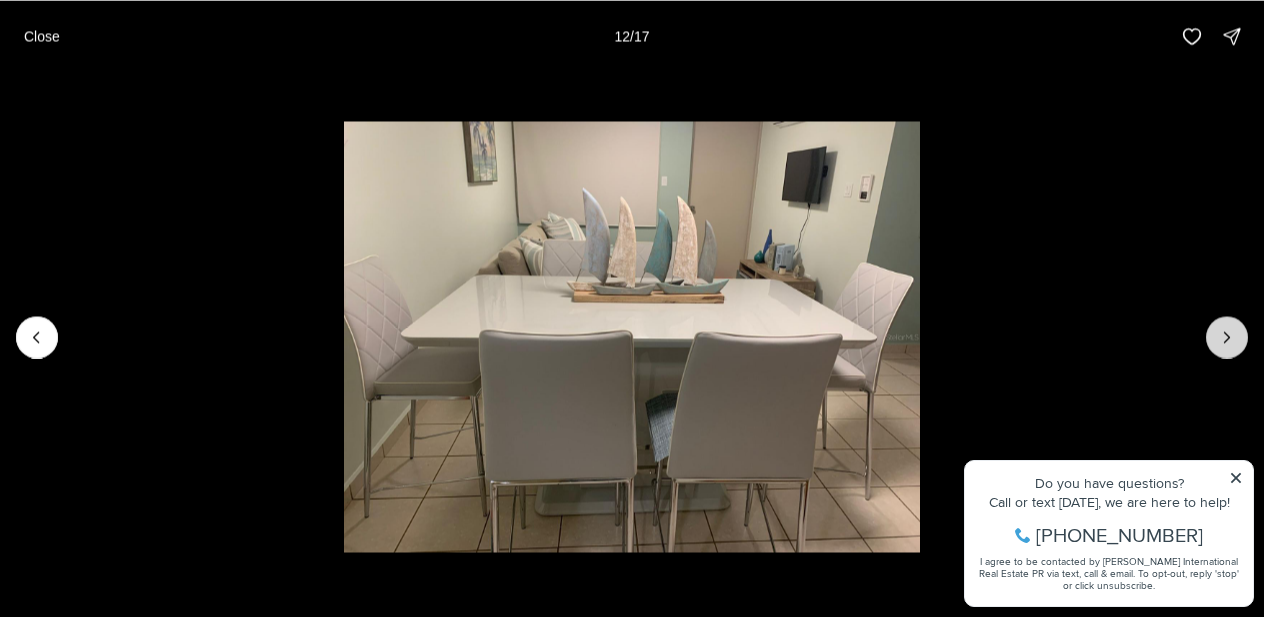 click 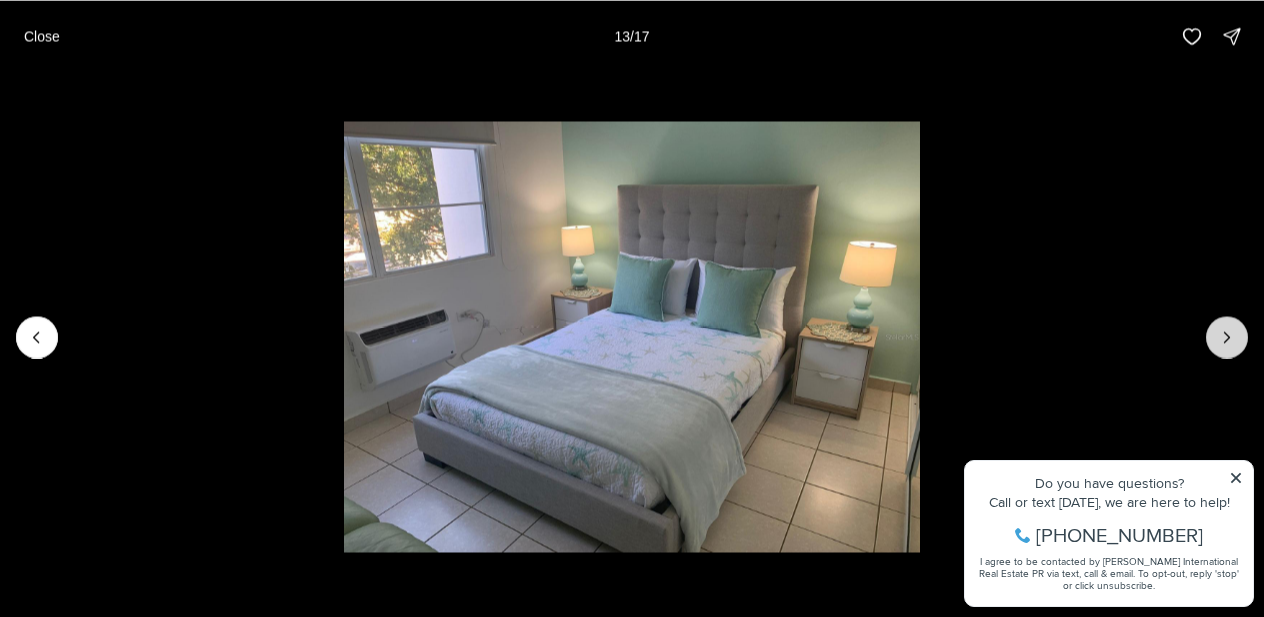 click 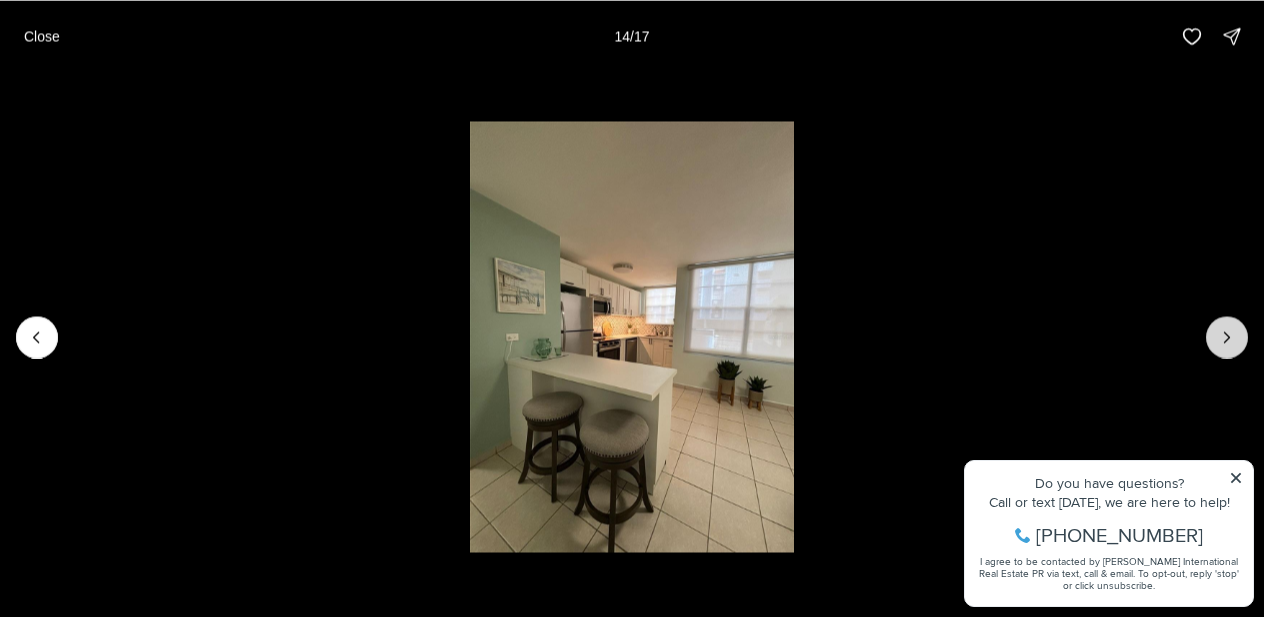 click 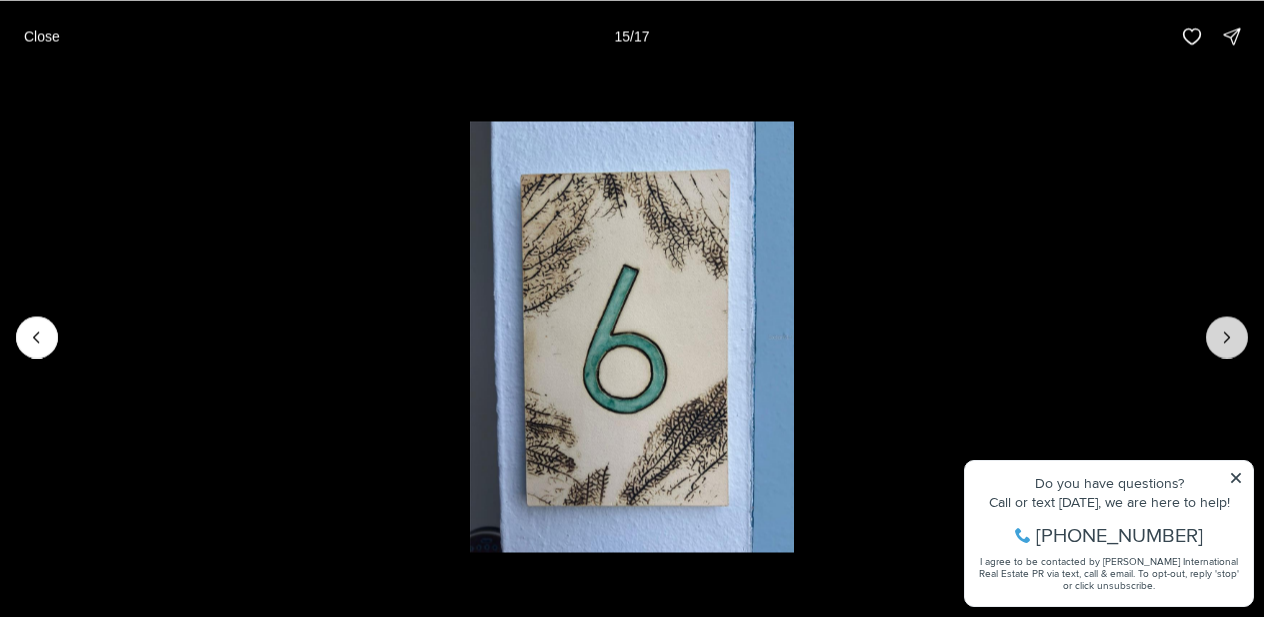 click 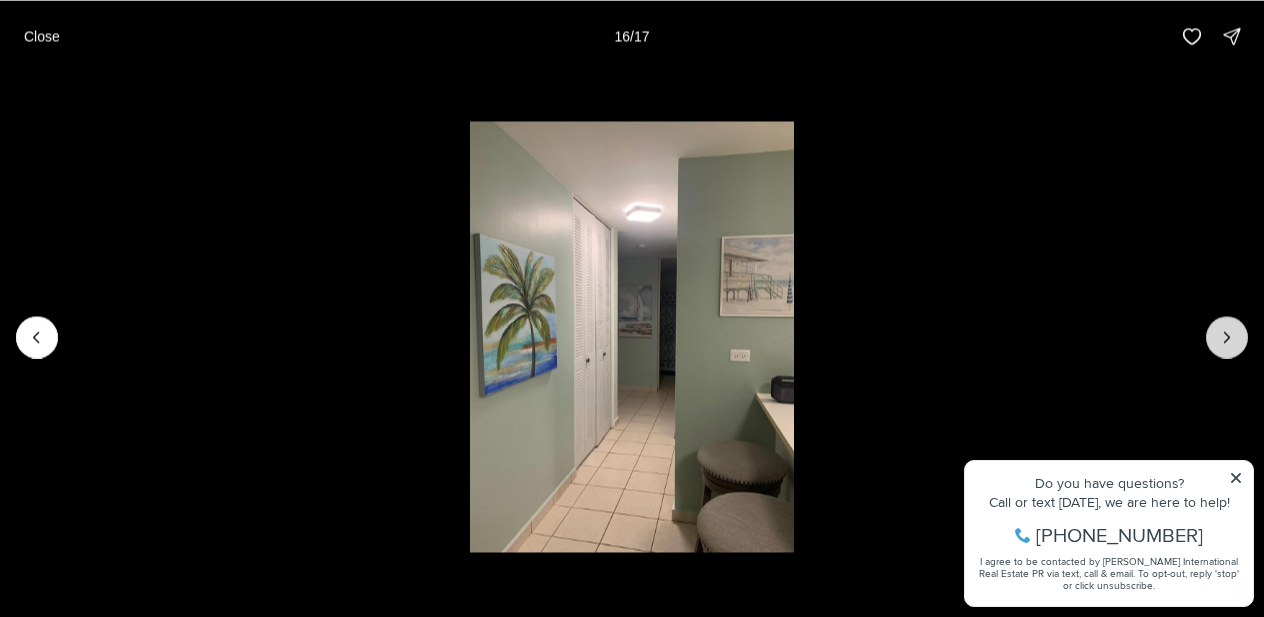 click 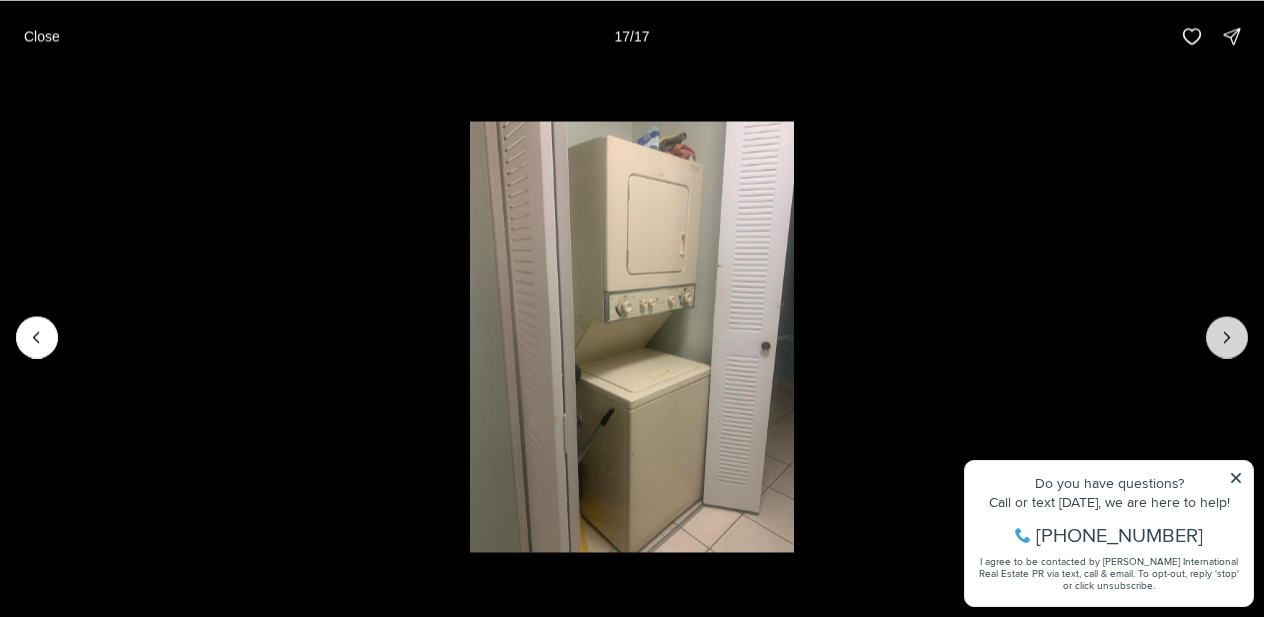 click at bounding box center (1227, 337) 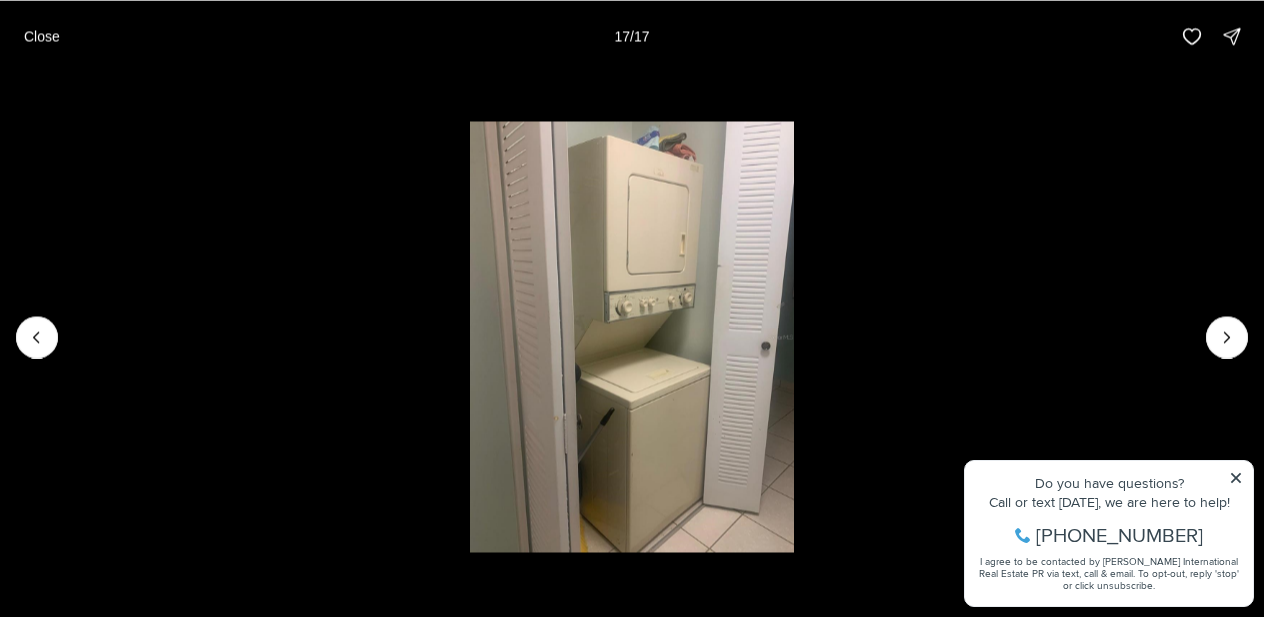 click at bounding box center [1227, 337] 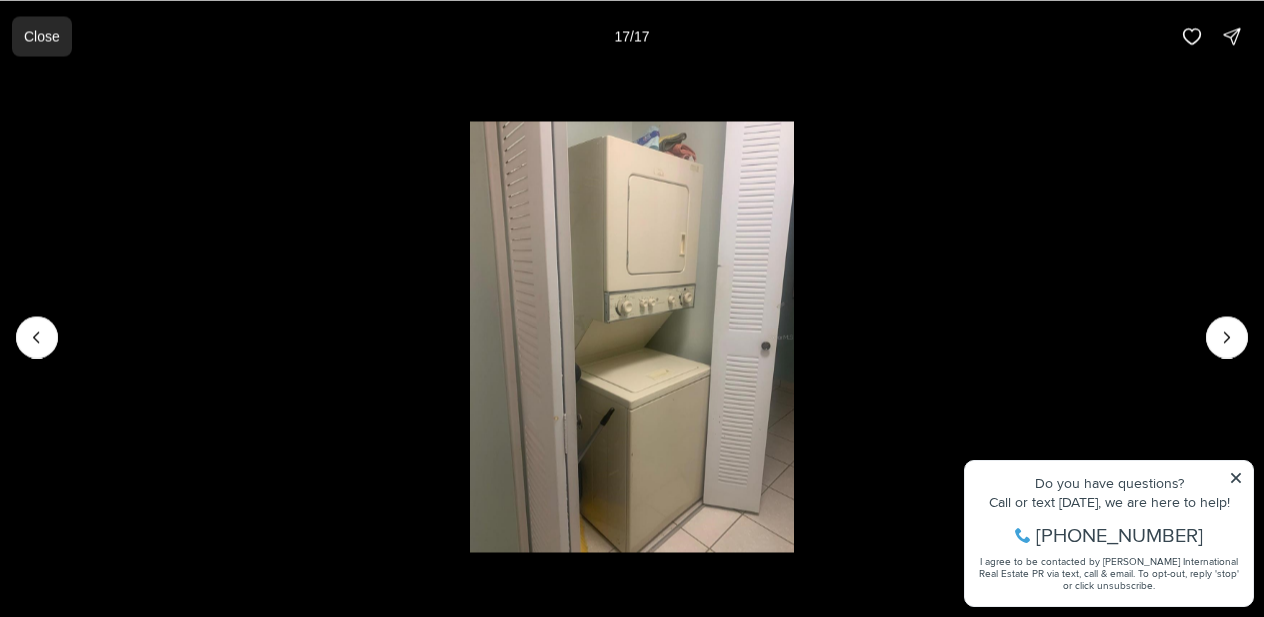 click on "Close" at bounding box center (42, 36) 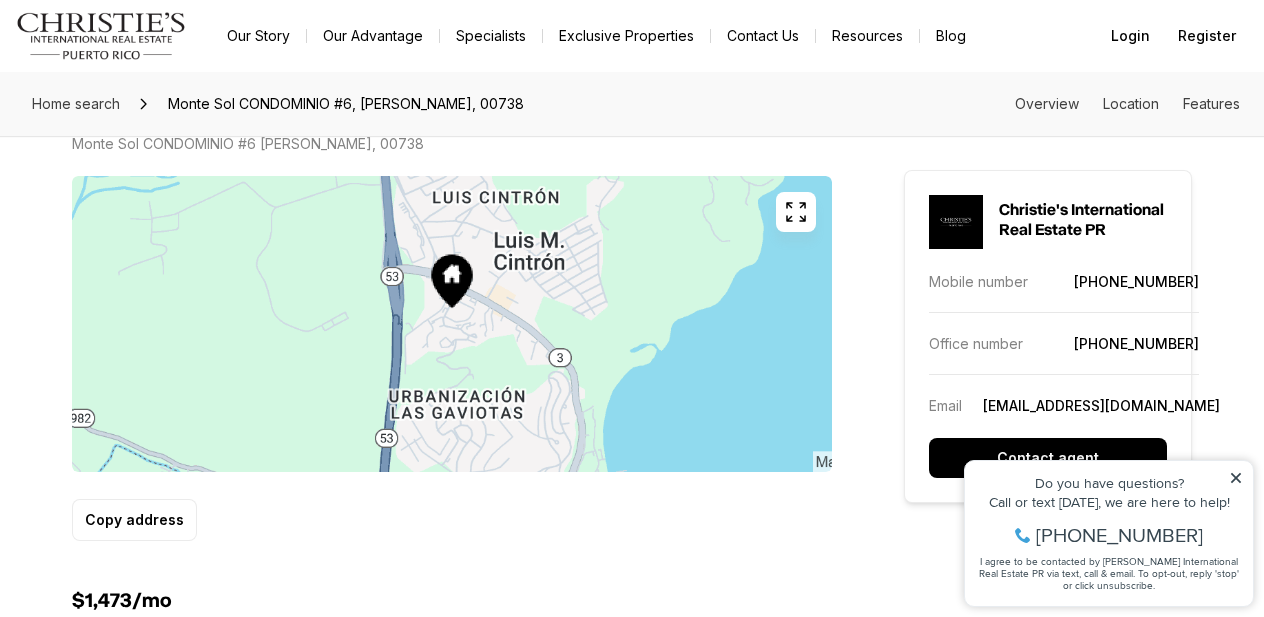 scroll, scrollTop: 1162, scrollLeft: 0, axis: vertical 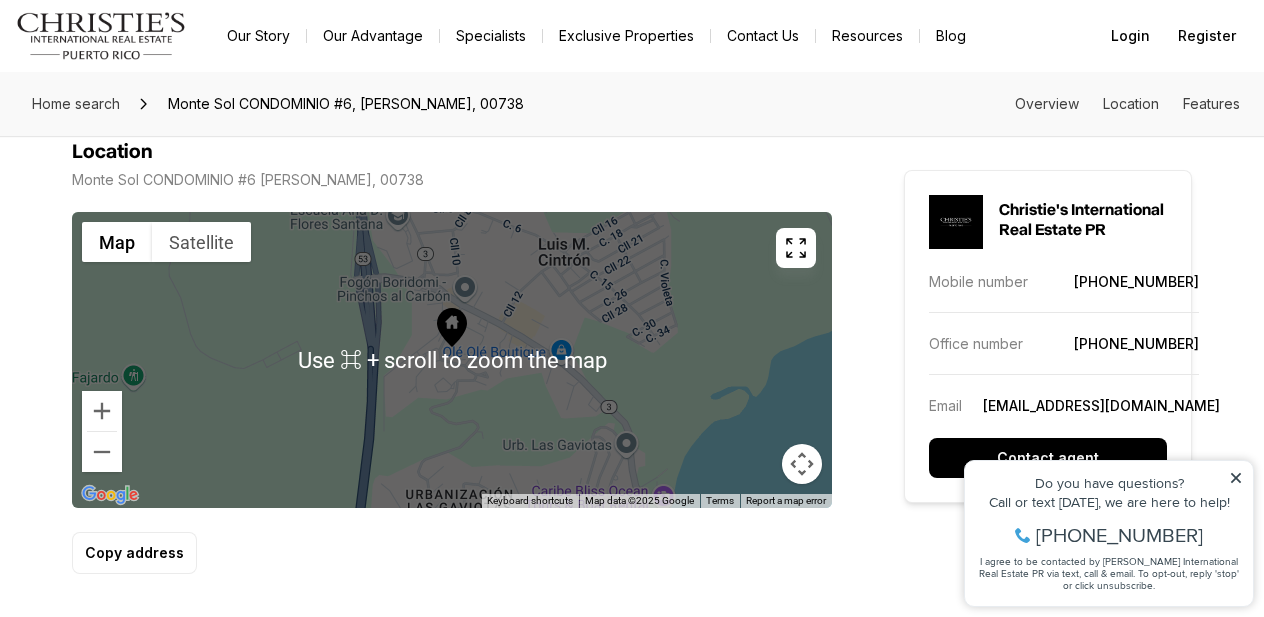 click on "To navigate, press the arrow keys." at bounding box center (452, 360) 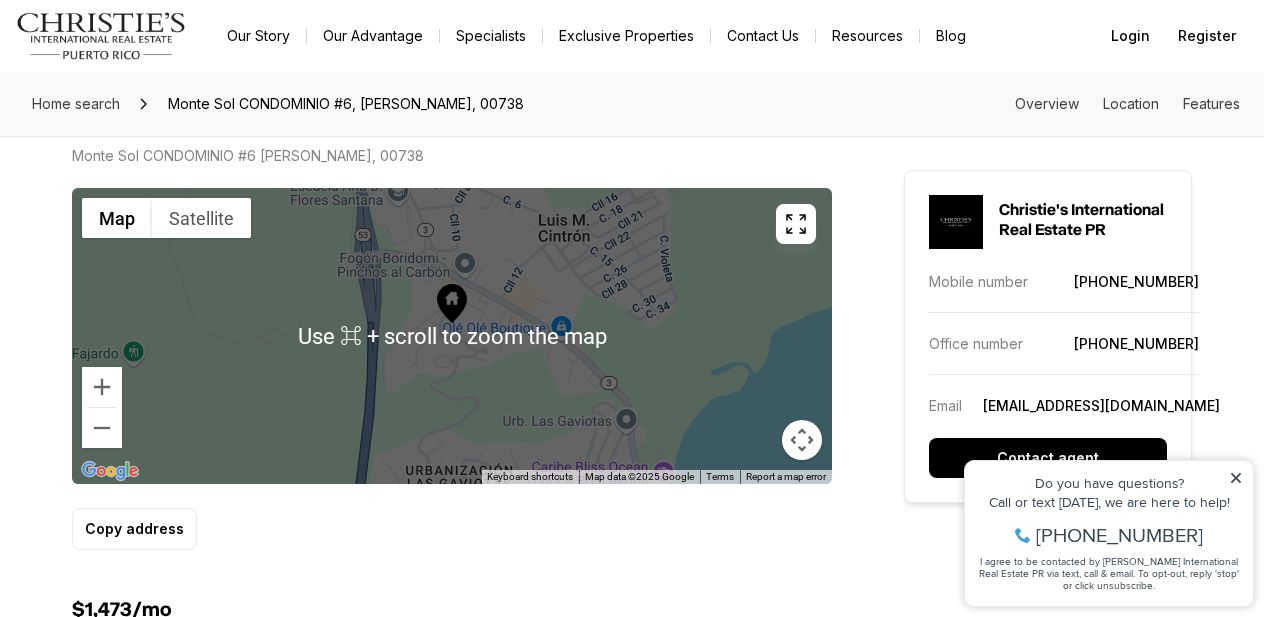 scroll, scrollTop: 1158, scrollLeft: 0, axis: vertical 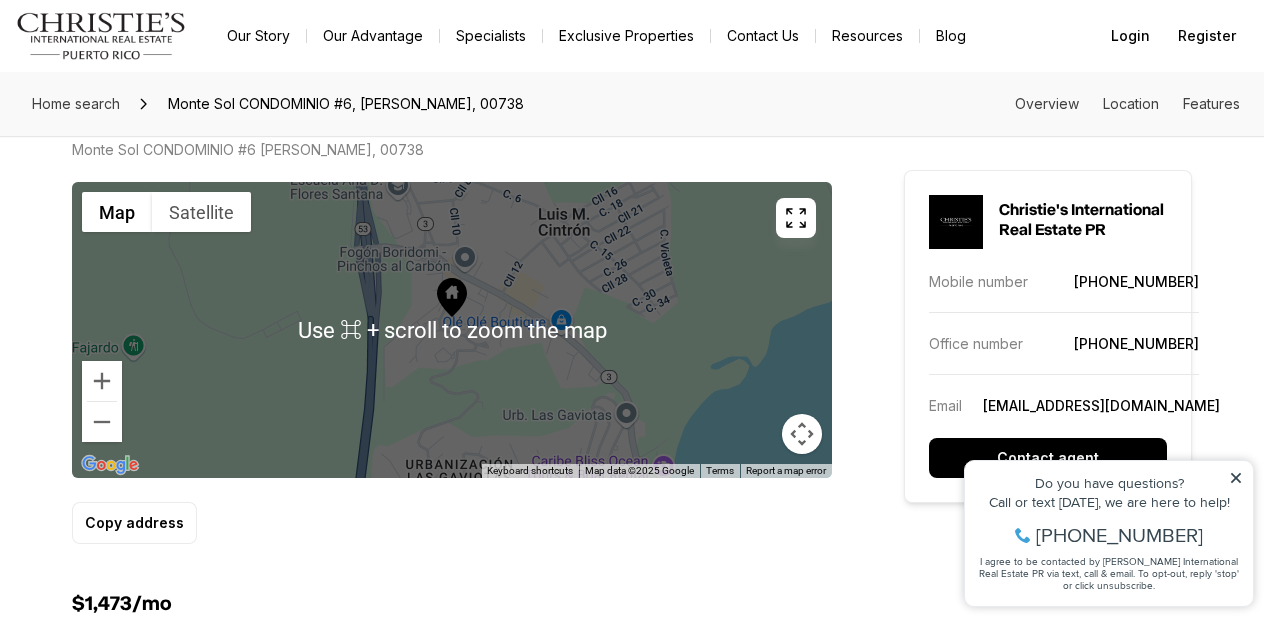 click on "To navigate, press the arrow keys." at bounding box center (452, 330) 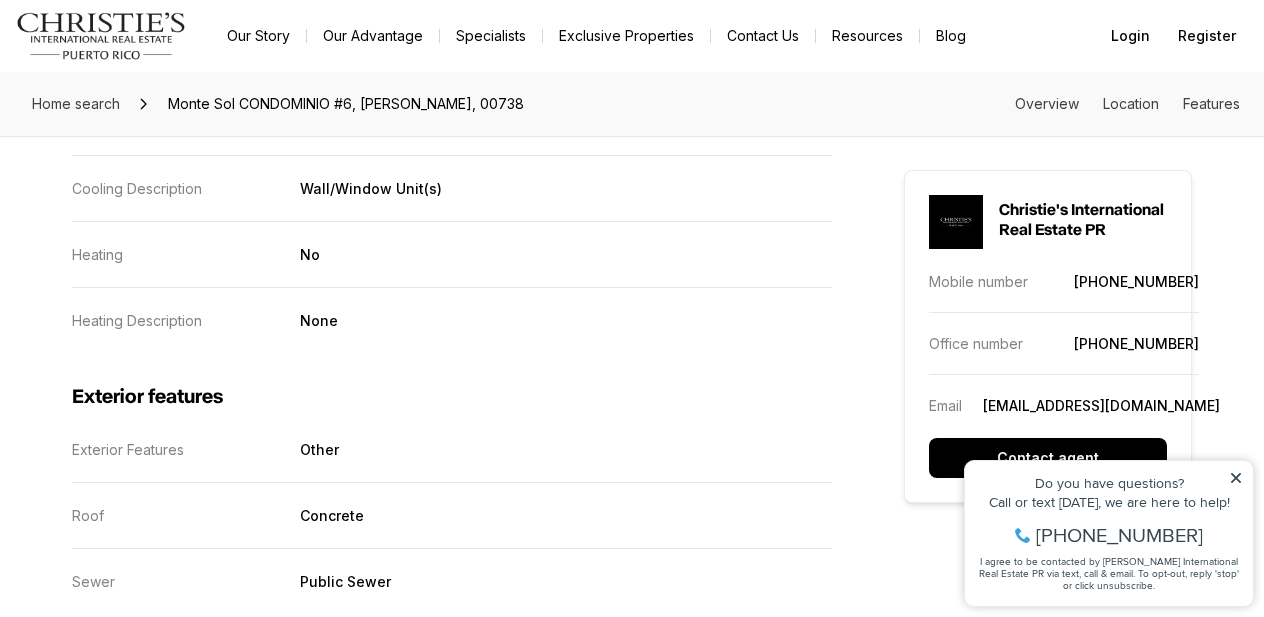 scroll, scrollTop: 3011, scrollLeft: 0, axis: vertical 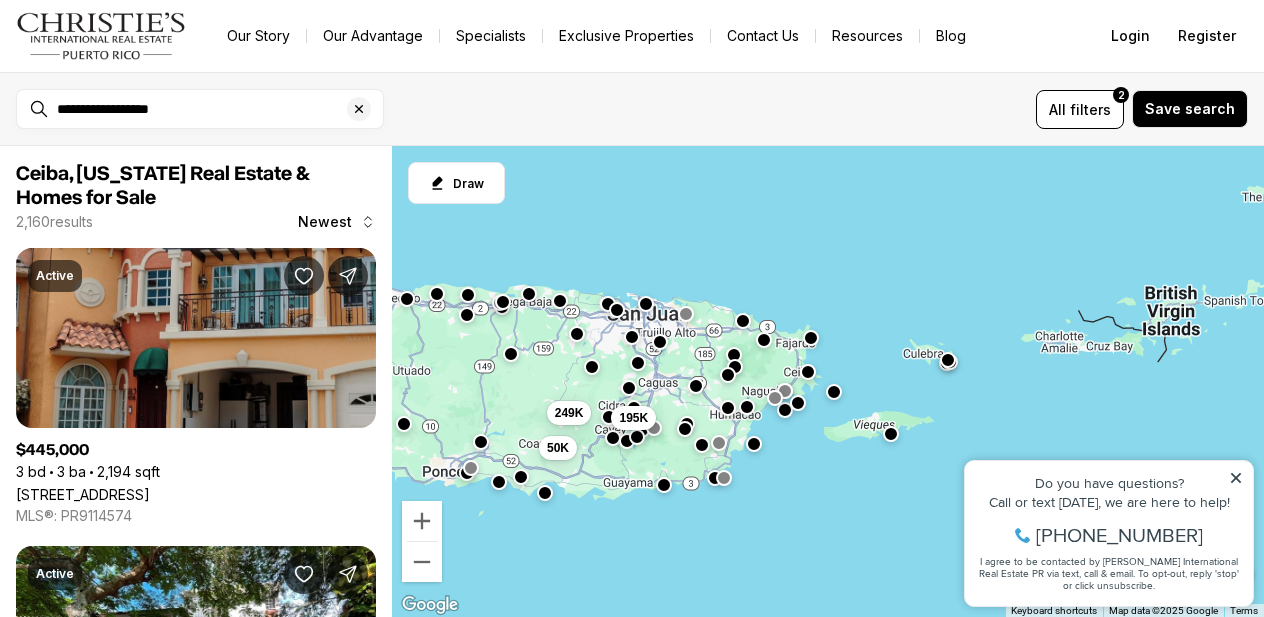 click at bounding box center (811, 338) 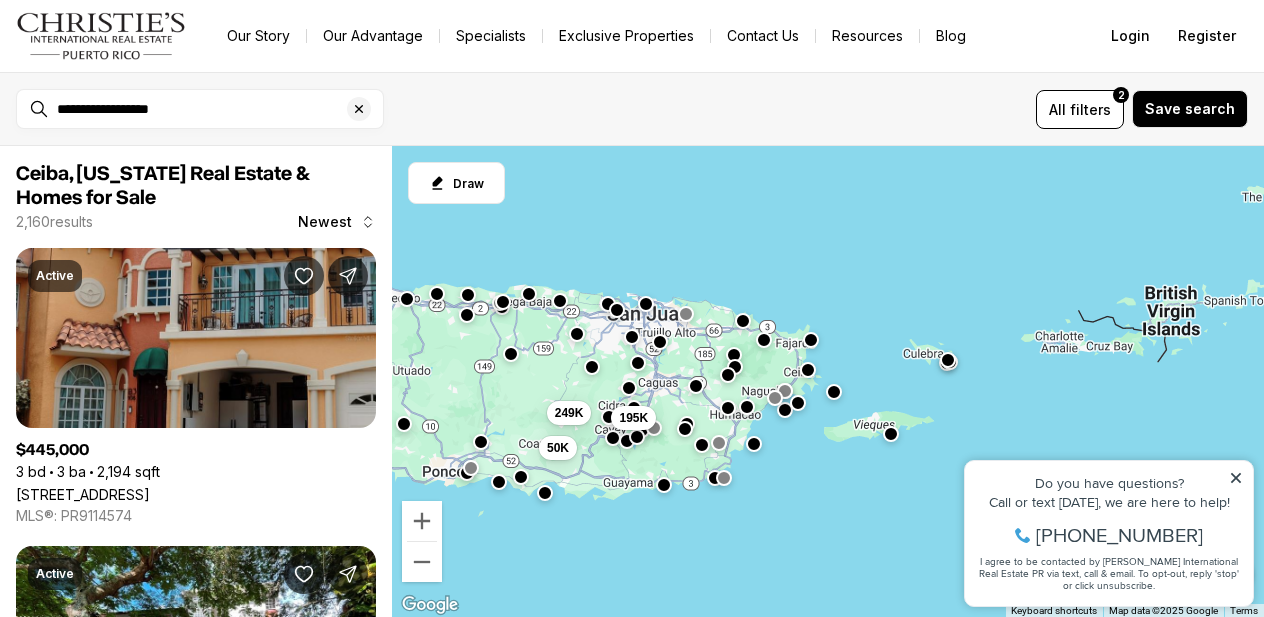 click at bounding box center (808, 370) 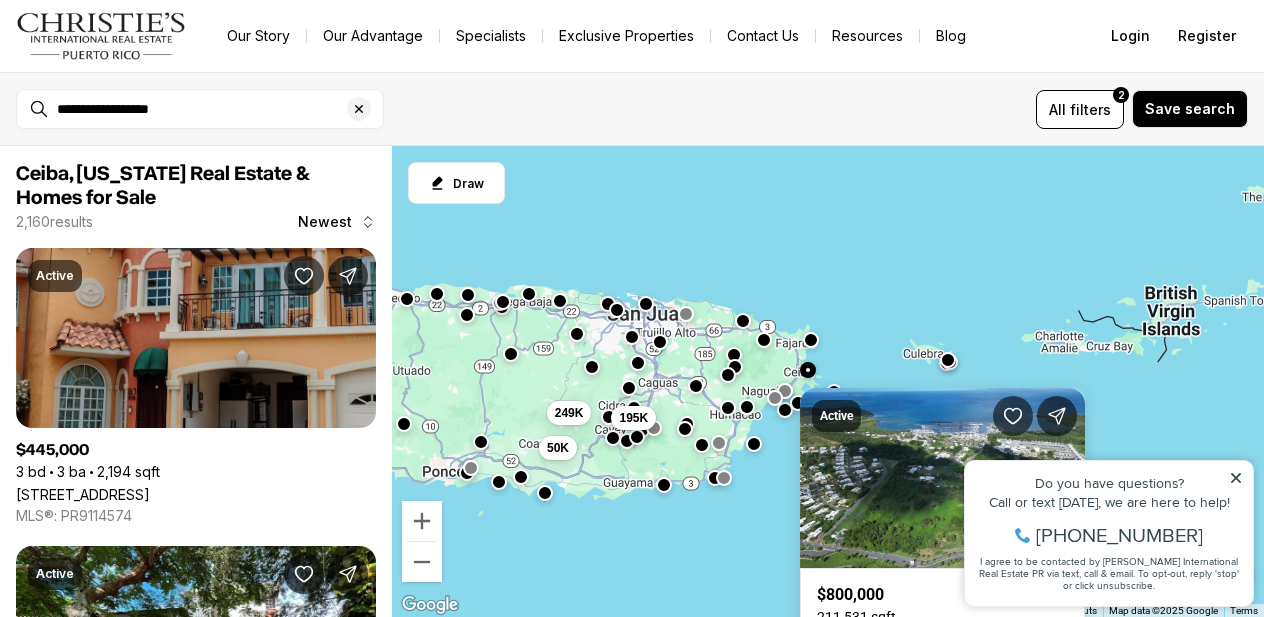 click on "PR-982 LOTE 59 LAS GAVIOTAS #59, FAJARDO PR, 00738" at bounding box center (942, 639) 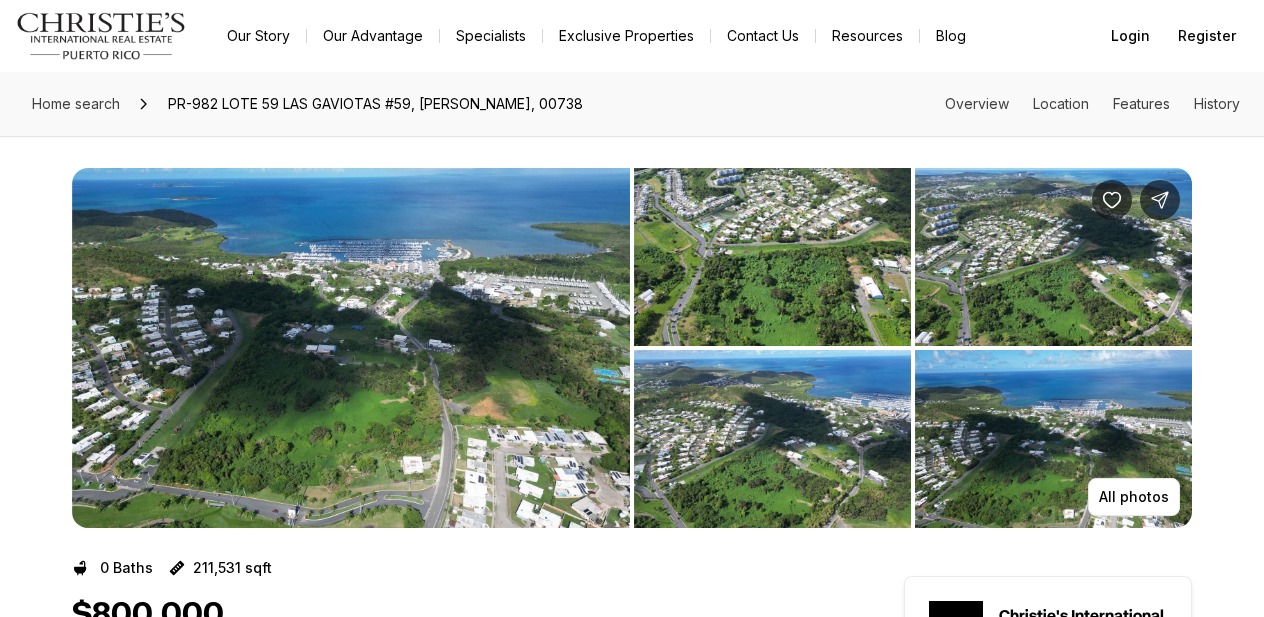scroll, scrollTop: 71, scrollLeft: 0, axis: vertical 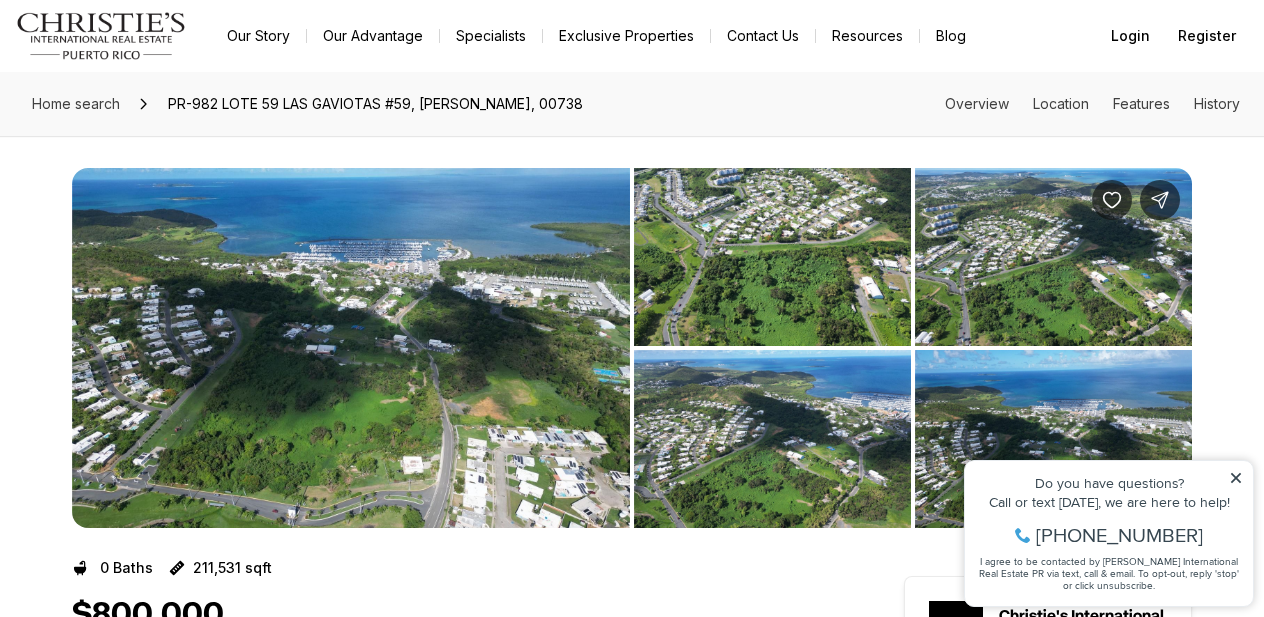 click 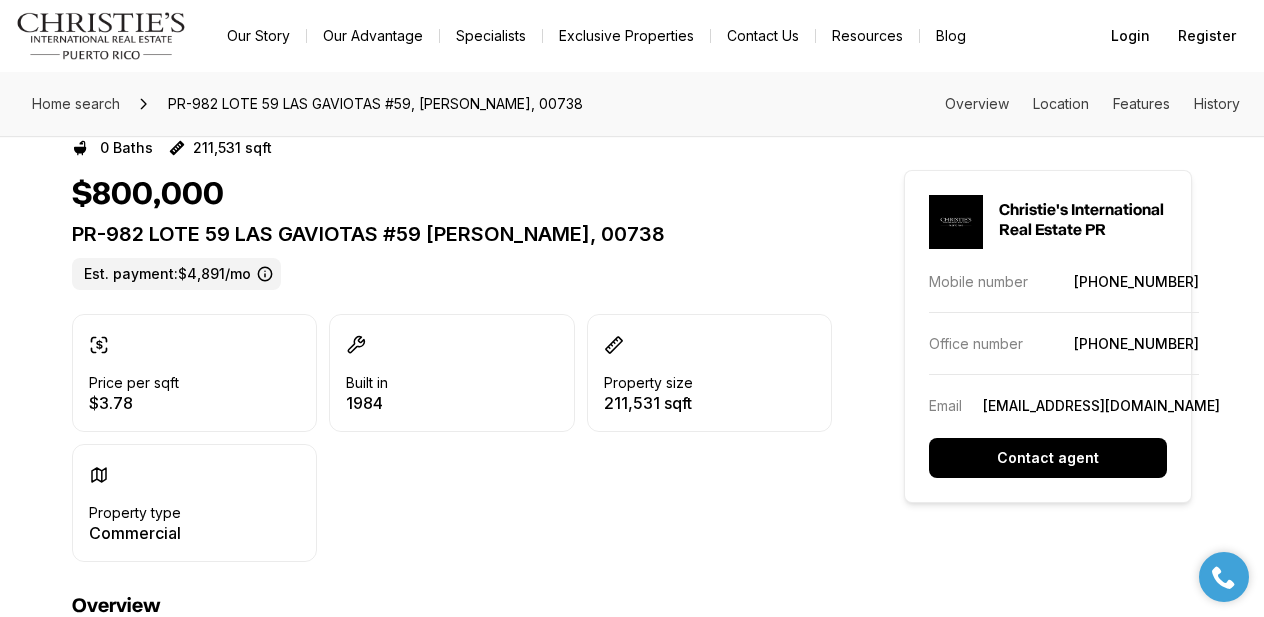 scroll, scrollTop: 0, scrollLeft: 0, axis: both 